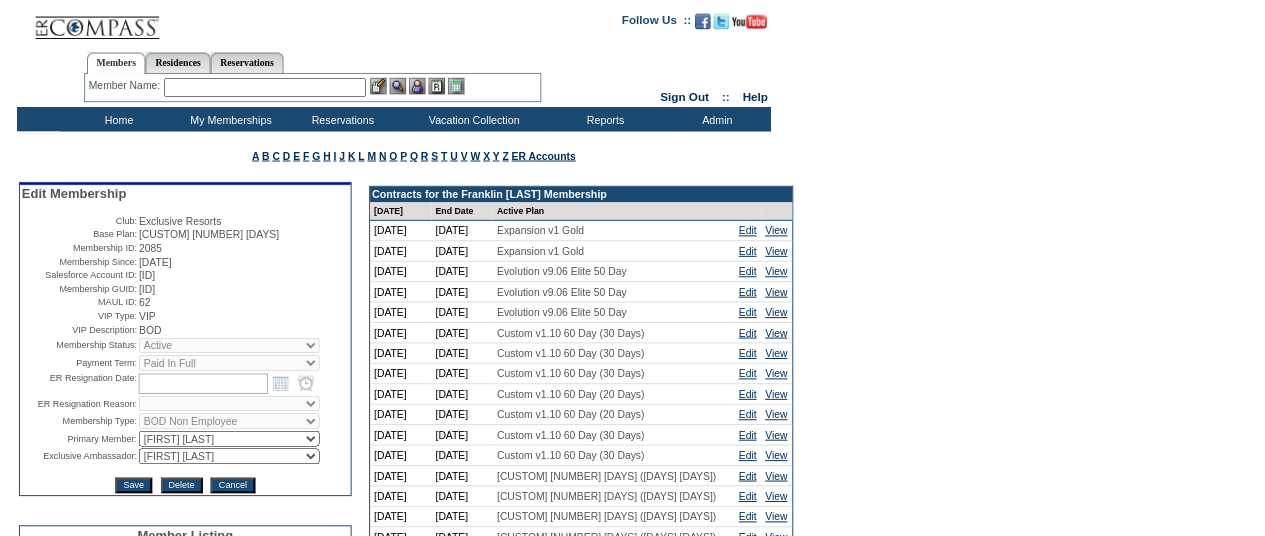 scroll, scrollTop: 0, scrollLeft: 0, axis: both 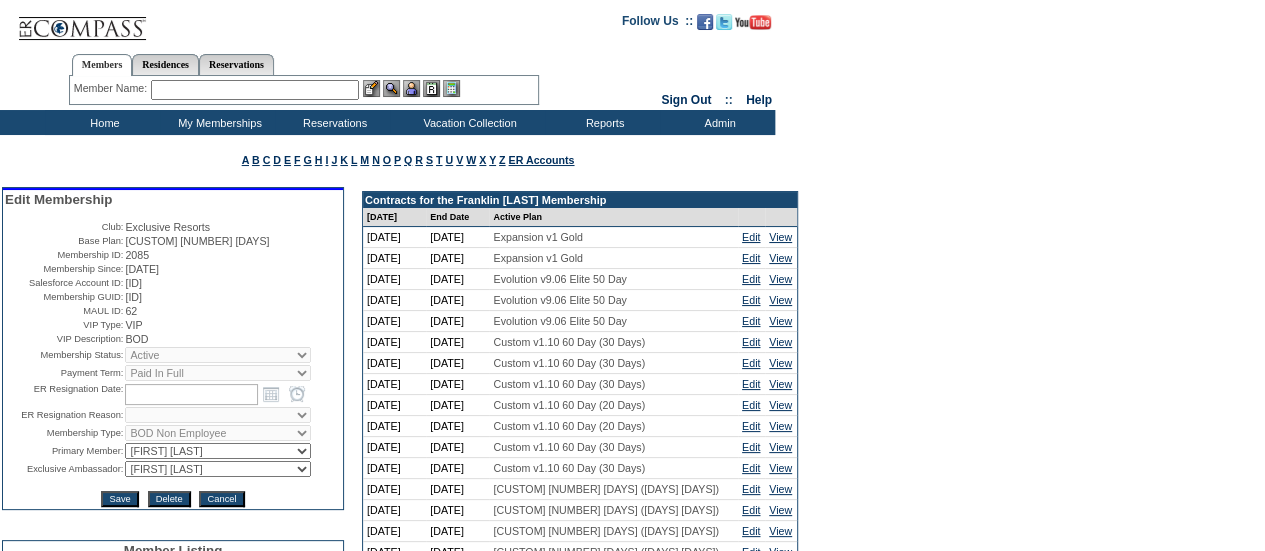 click on "Member Name:
Destination or Residence:
ReservationId:" at bounding box center [304, 90] 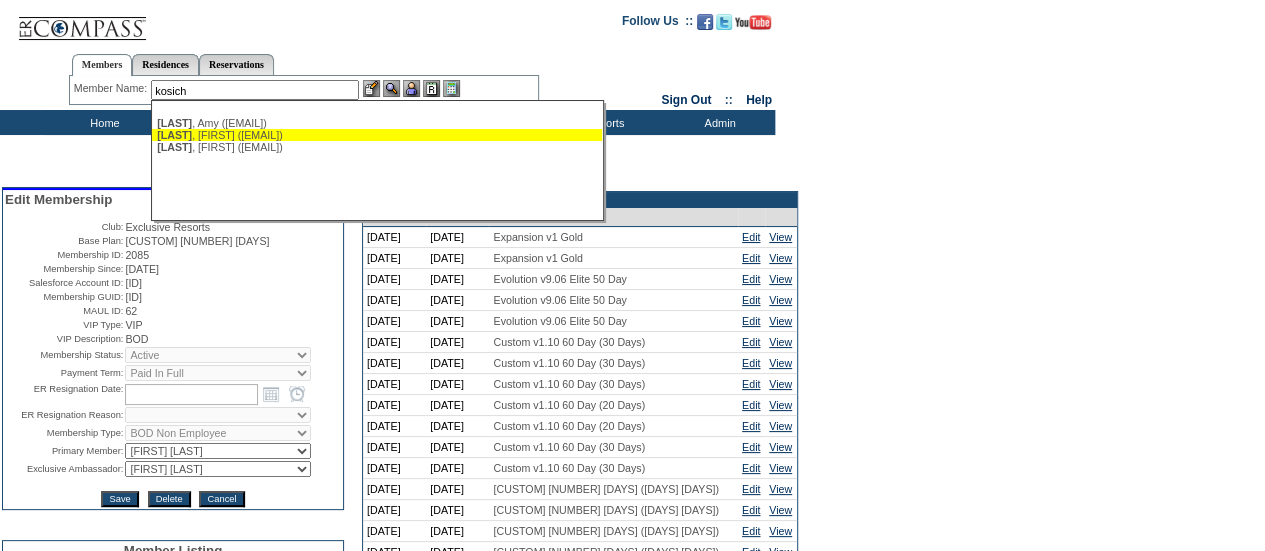 click on "Kosich , Emily ([EMAIL])" at bounding box center (377, 135) 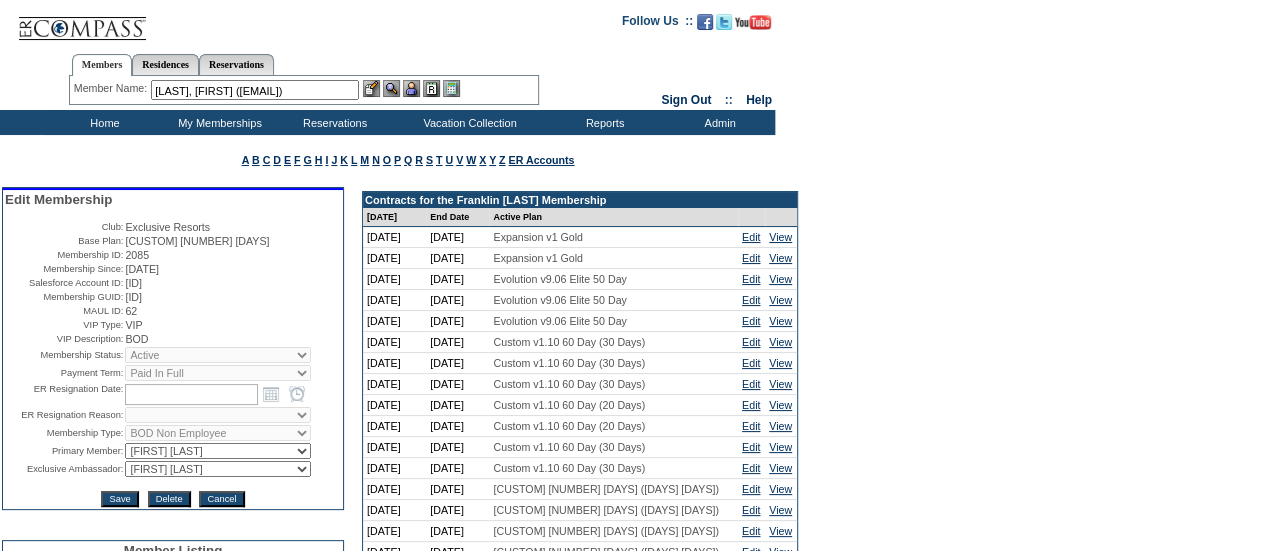 click on "Kosich, Emily (ekosich10@gmail.com)" at bounding box center (255, 90) 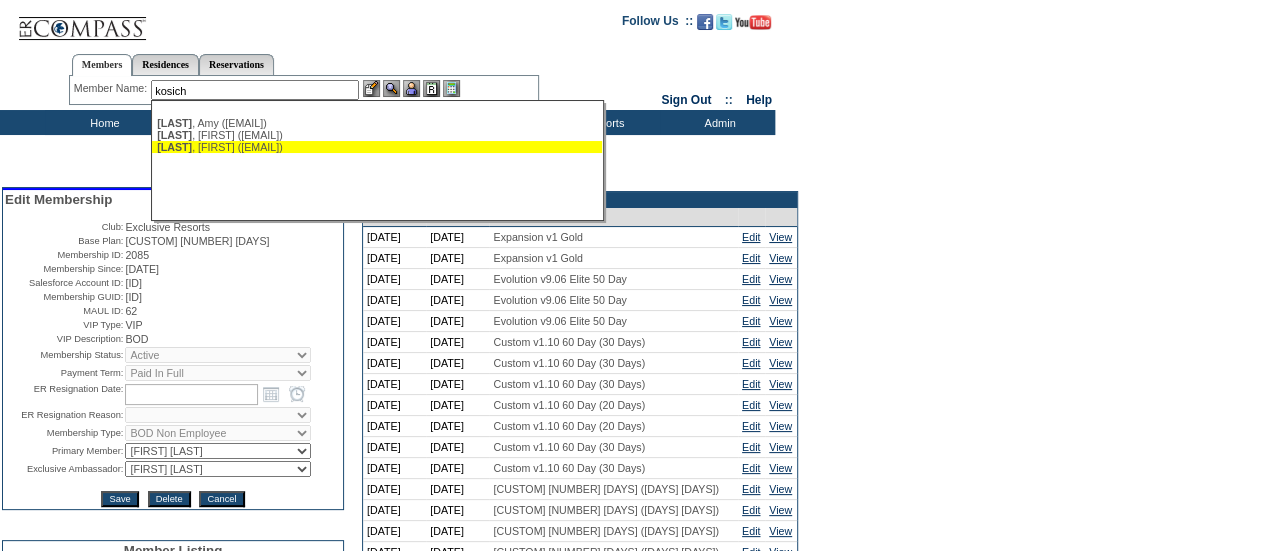 type on "kosich" 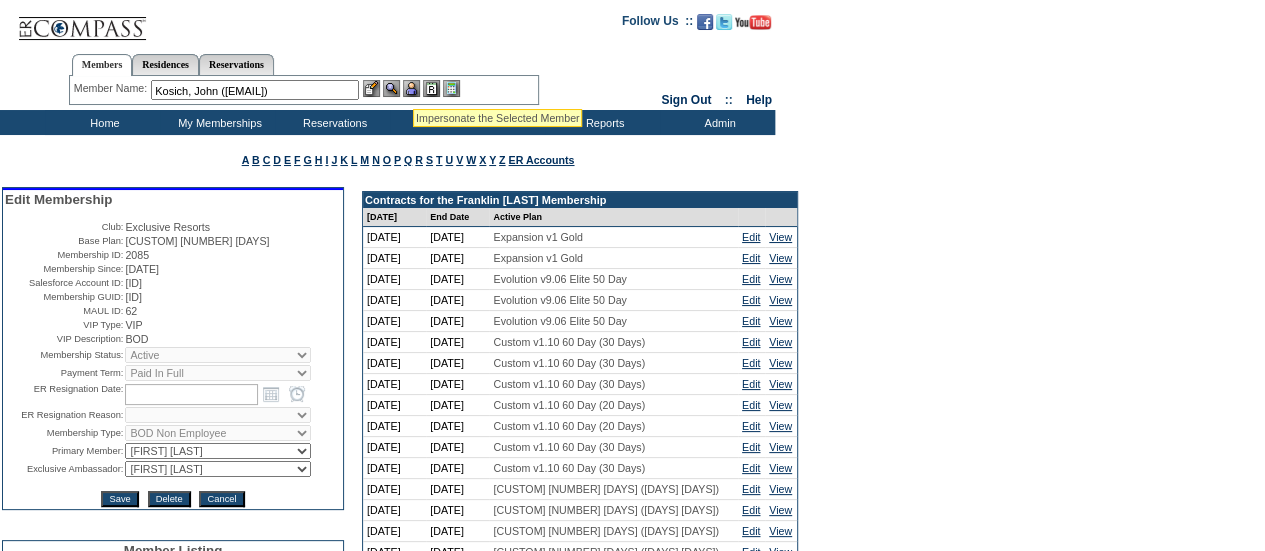 click at bounding box center [411, 88] 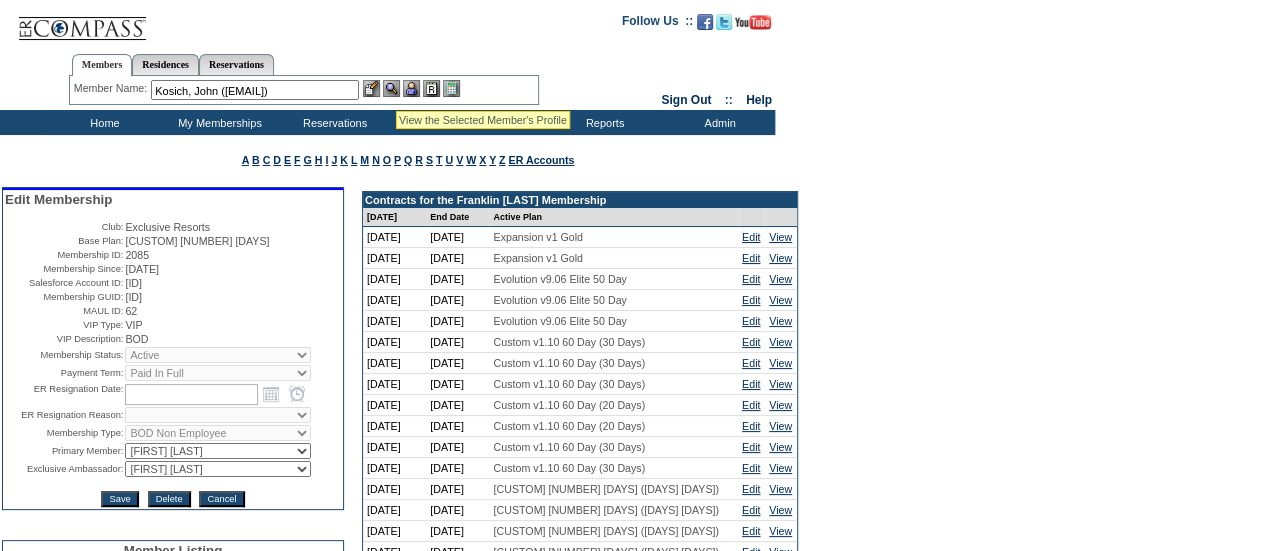 click at bounding box center [391, 88] 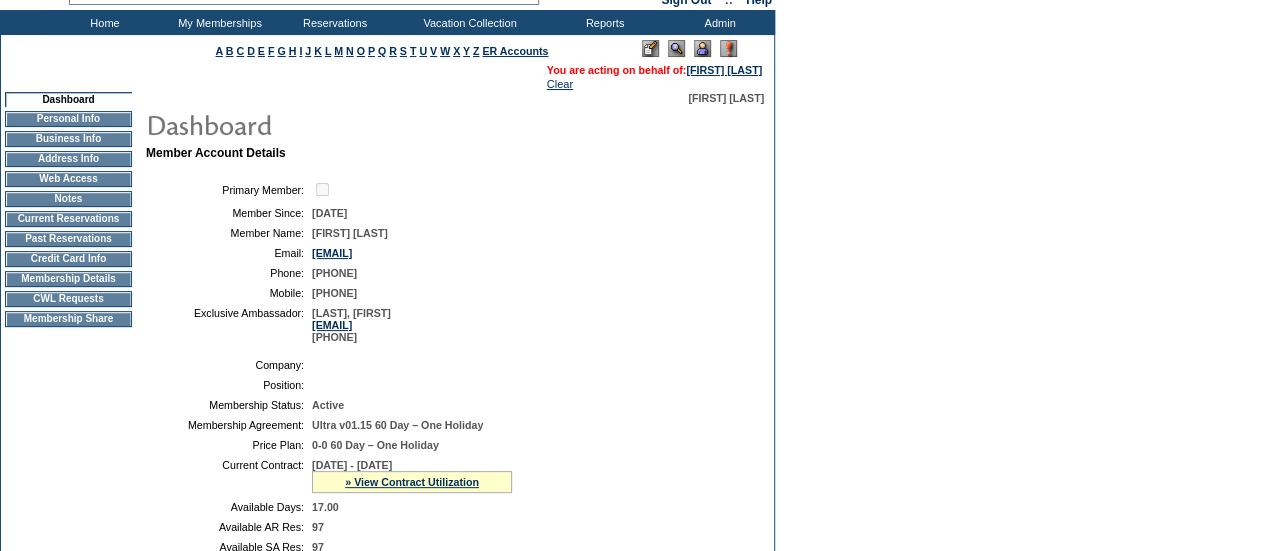 scroll, scrollTop: 200, scrollLeft: 0, axis: vertical 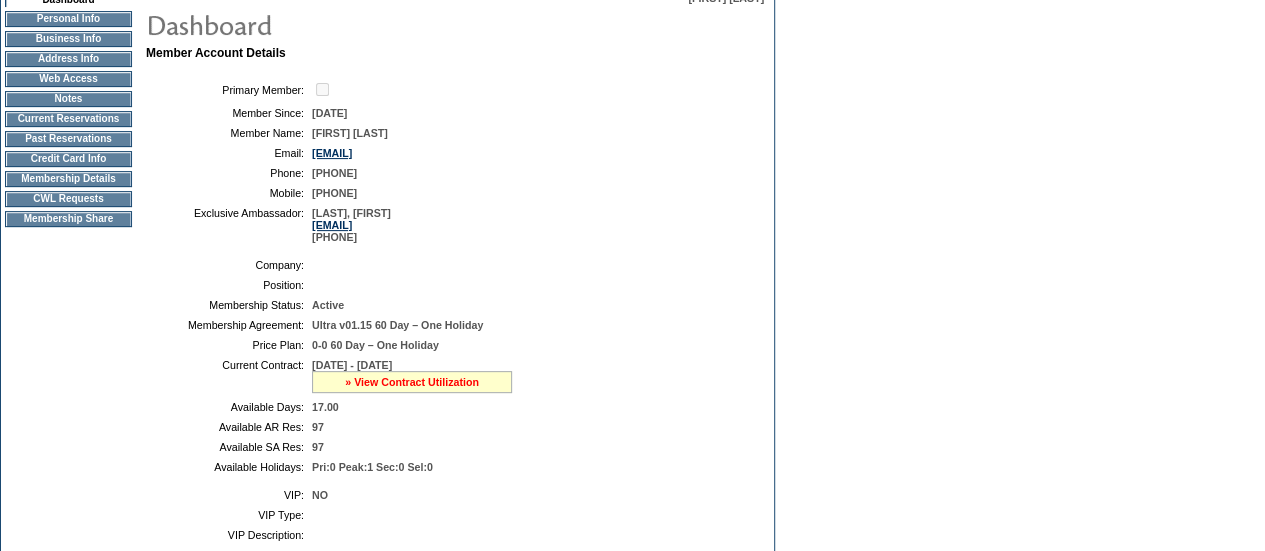 click on "» View Contract Utilization" at bounding box center [412, 382] 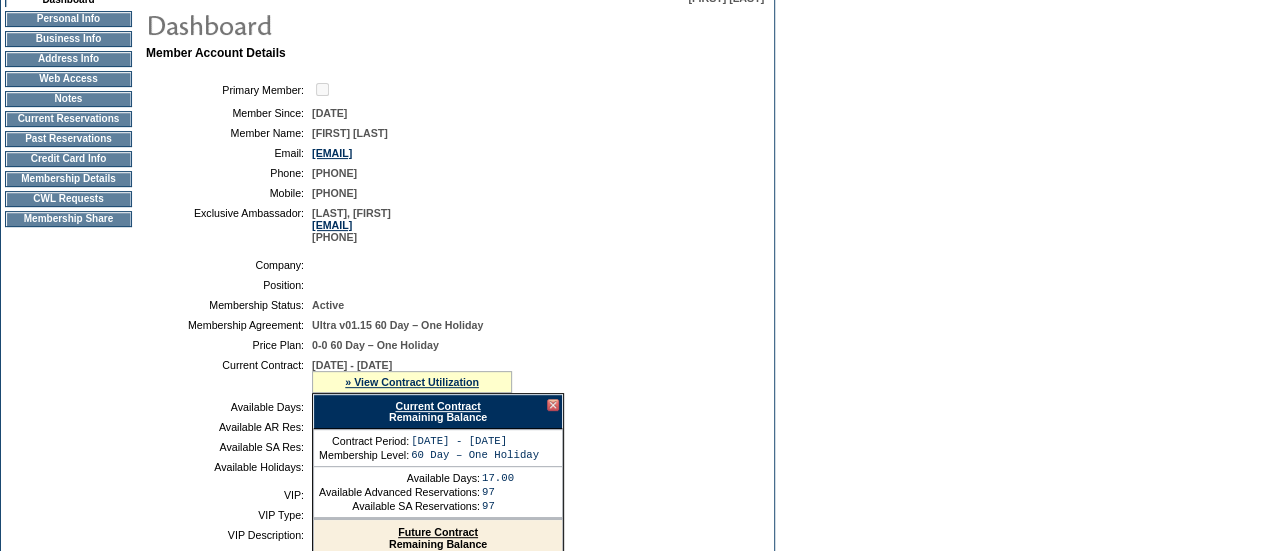 click on "Current Contract" at bounding box center (437, 406) 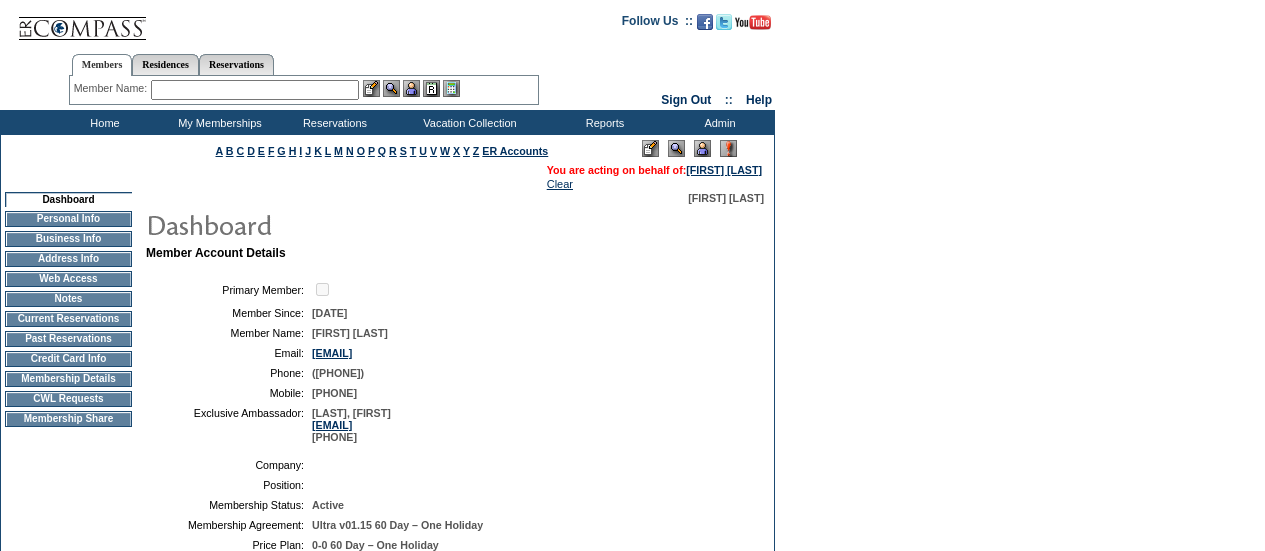 scroll, scrollTop: 0, scrollLeft: 0, axis: both 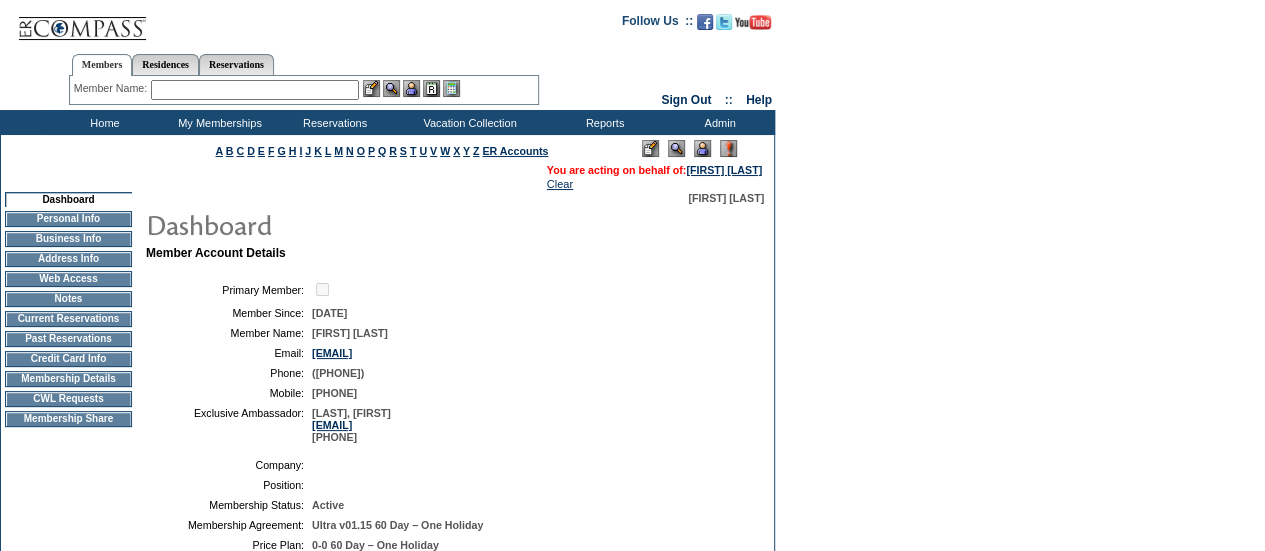 click on "Current Reservations" at bounding box center (68, 319) 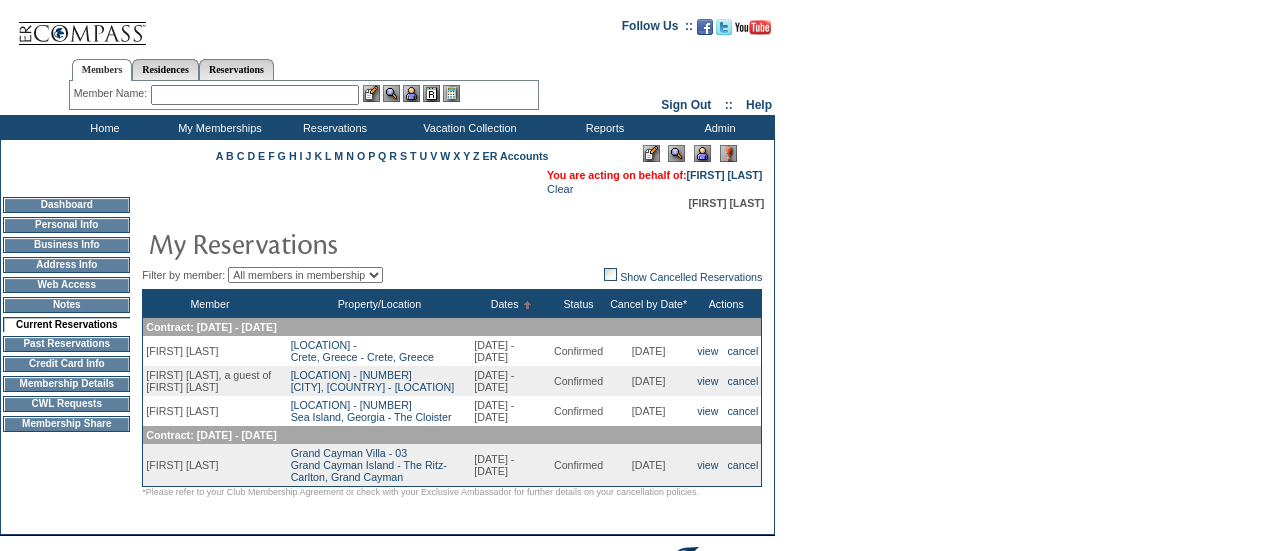 scroll, scrollTop: 0, scrollLeft: 0, axis: both 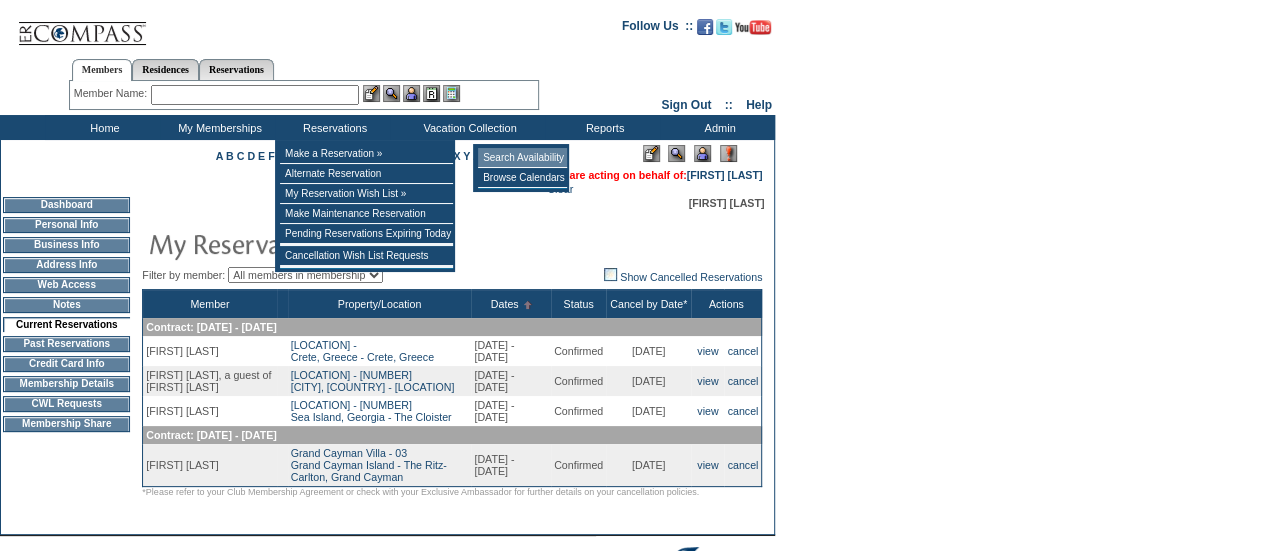 click on "Search Availability" at bounding box center (522, 158) 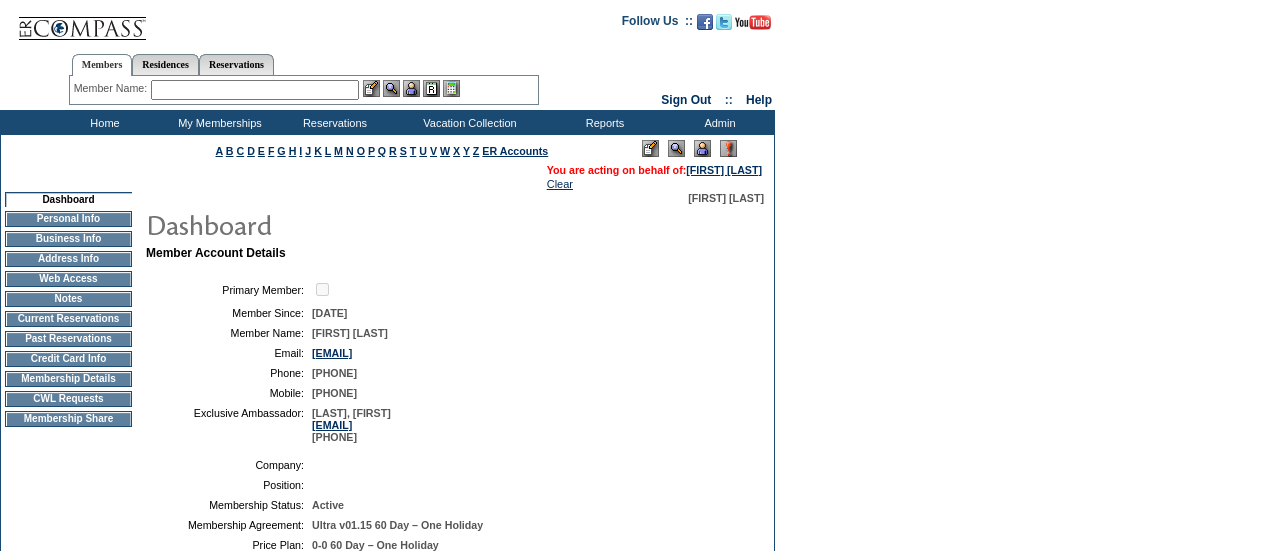 scroll, scrollTop: 0, scrollLeft: 0, axis: both 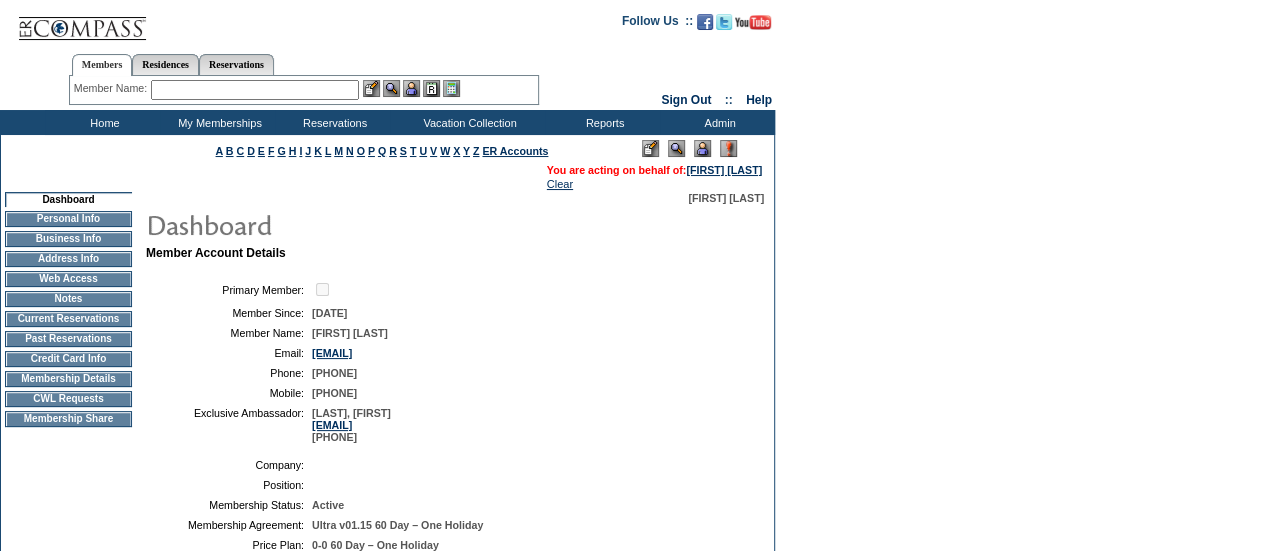 click on "CWL Requests" at bounding box center (68, 399) 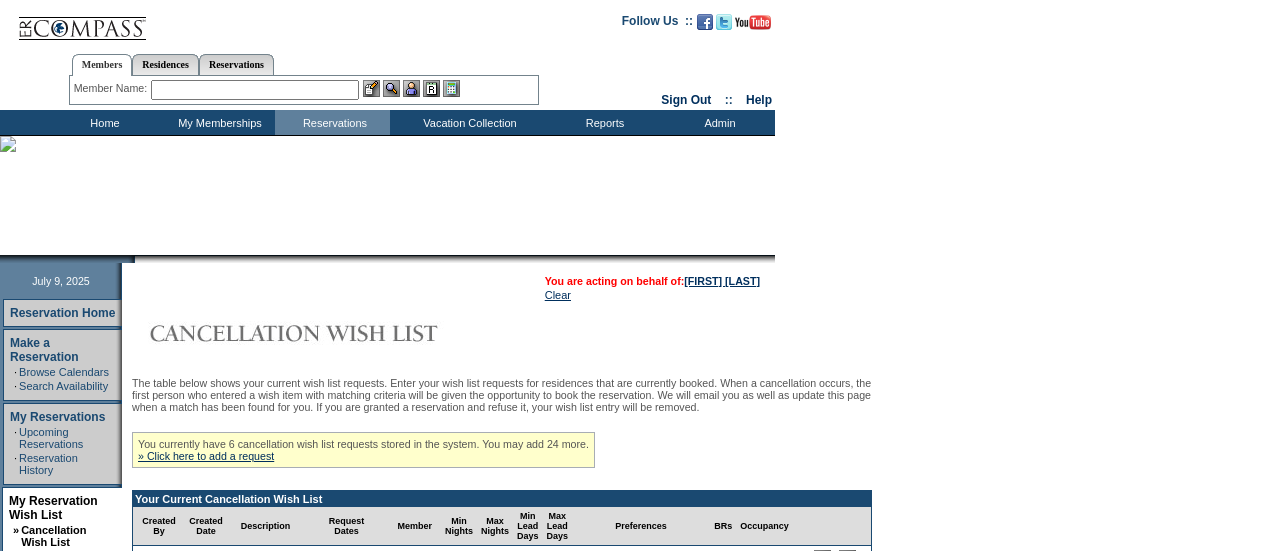 scroll, scrollTop: 0, scrollLeft: 0, axis: both 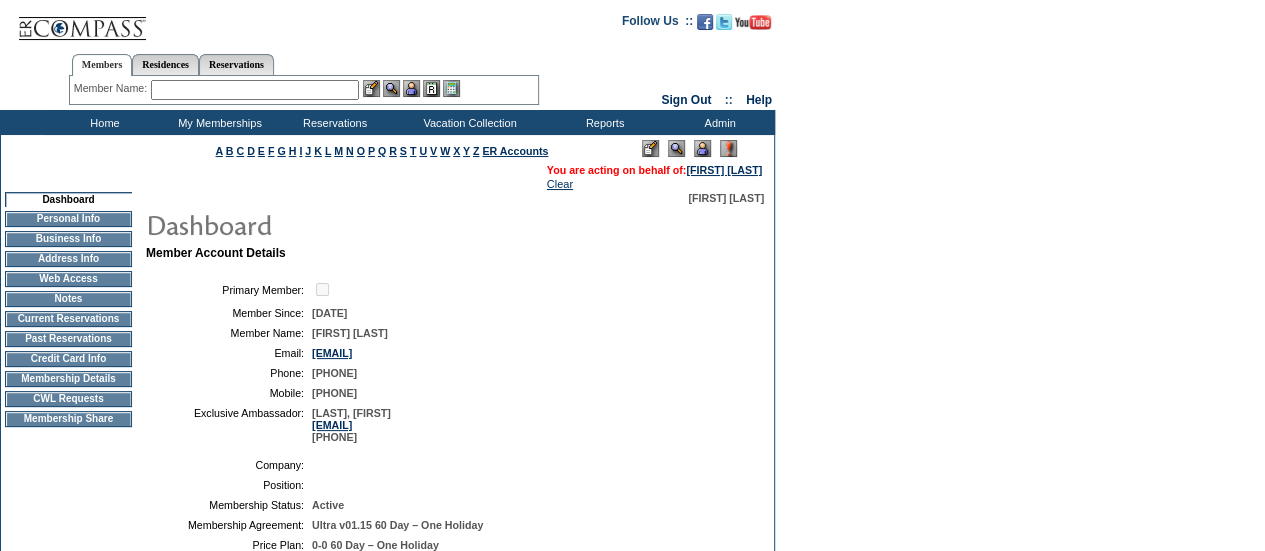 click on "Membership Details" at bounding box center [68, 379] 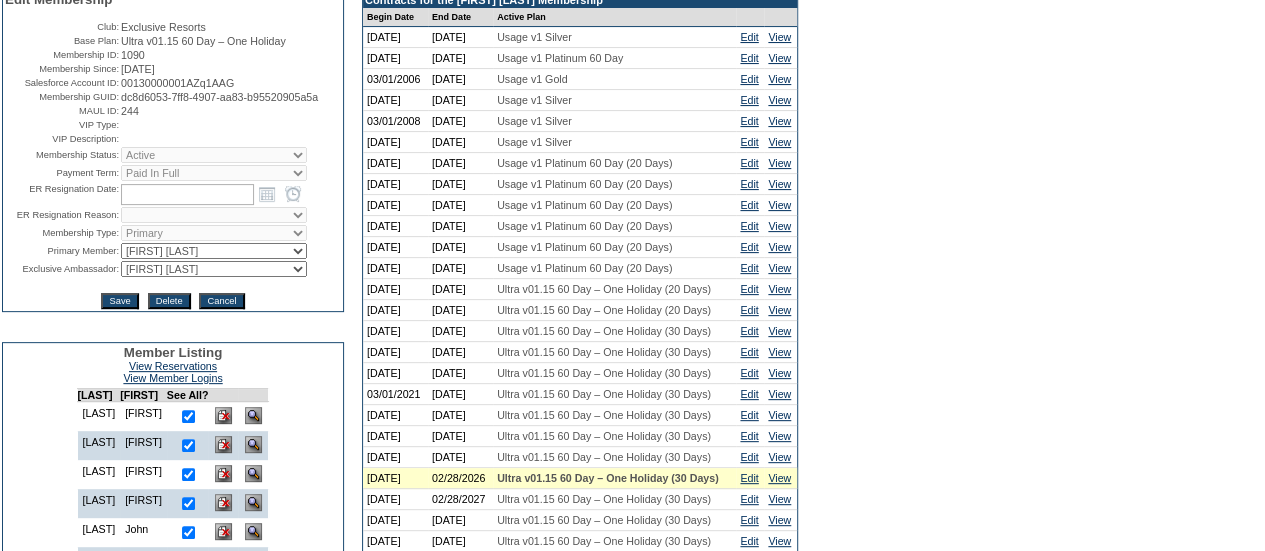 scroll, scrollTop: 0, scrollLeft: 0, axis: both 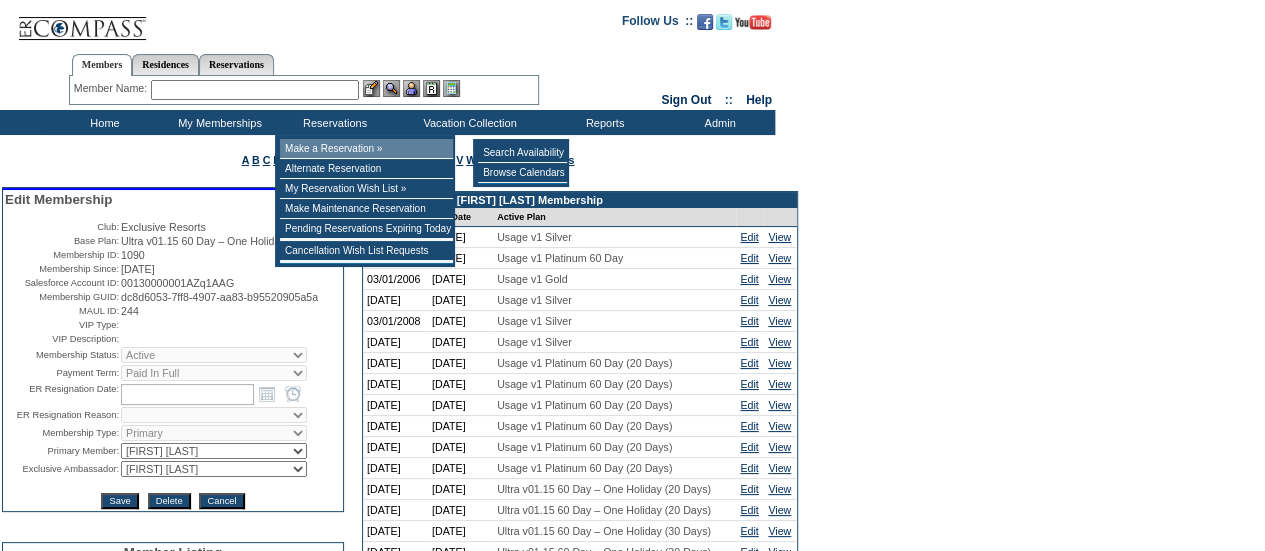 click on "Make a Reservation »" at bounding box center (366, 149) 